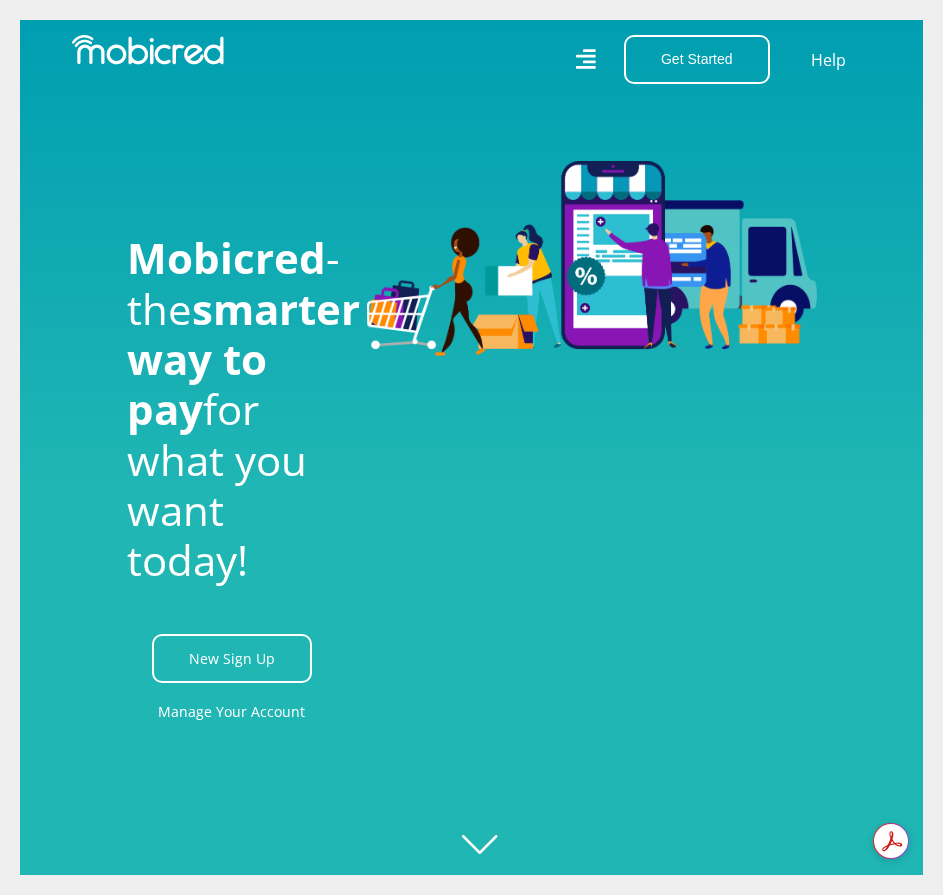 scroll, scrollTop: 0, scrollLeft: 0, axis: both 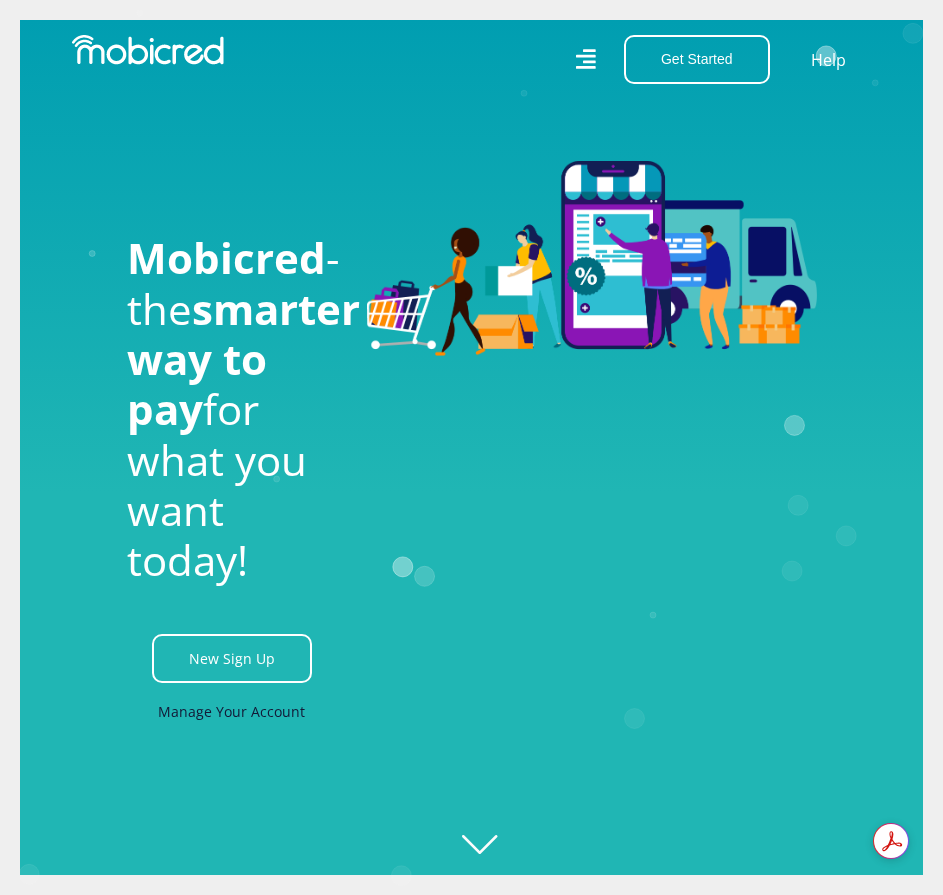 click on "Manage Your Account" at bounding box center (231, 711) 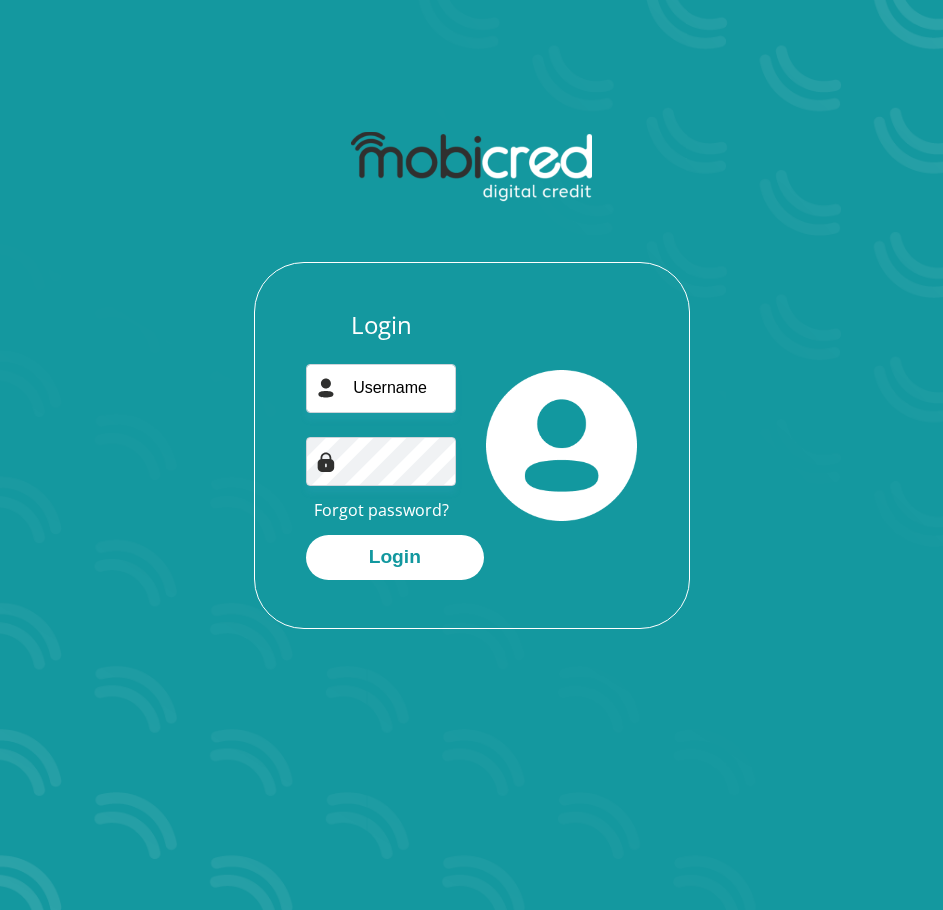scroll, scrollTop: 0, scrollLeft: 0, axis: both 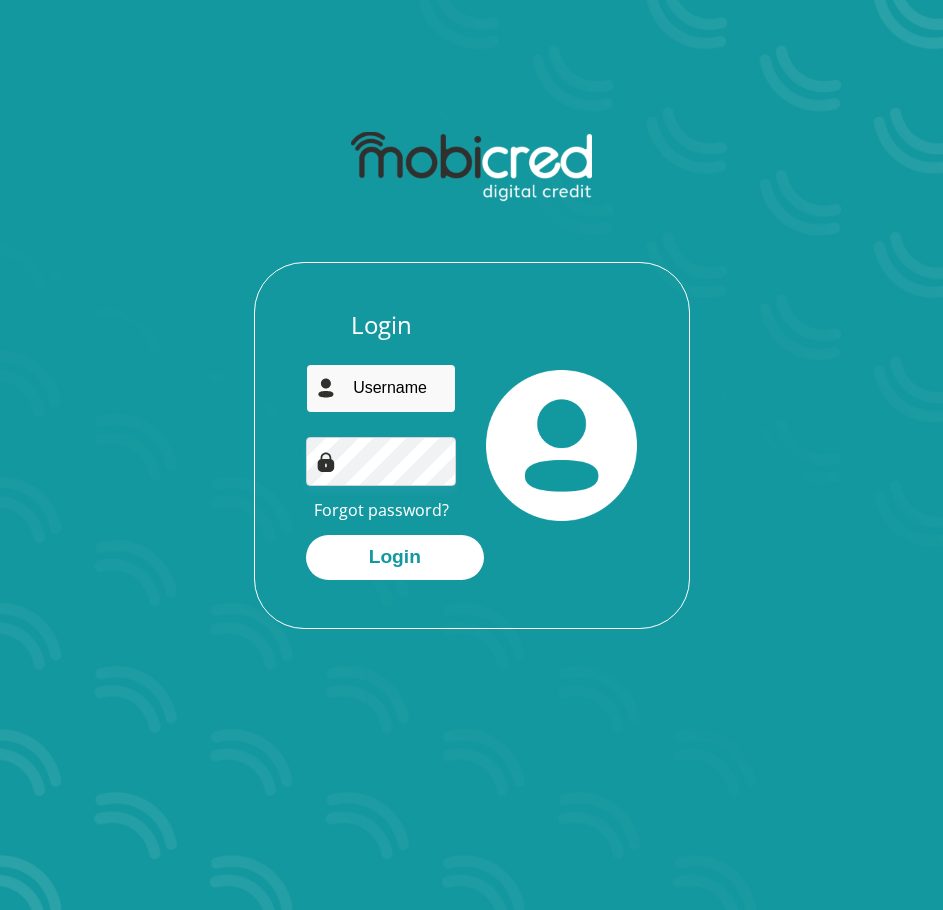 click at bounding box center [381, 388] 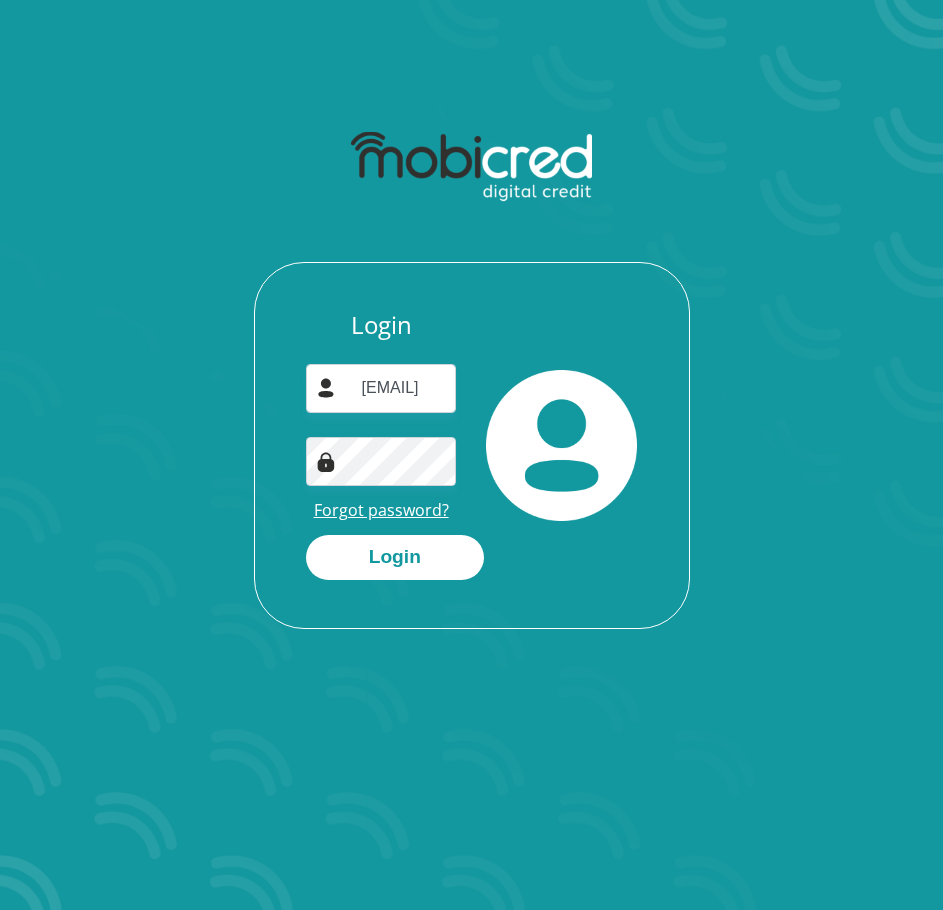click on "Forgot password?" at bounding box center (381, 510) 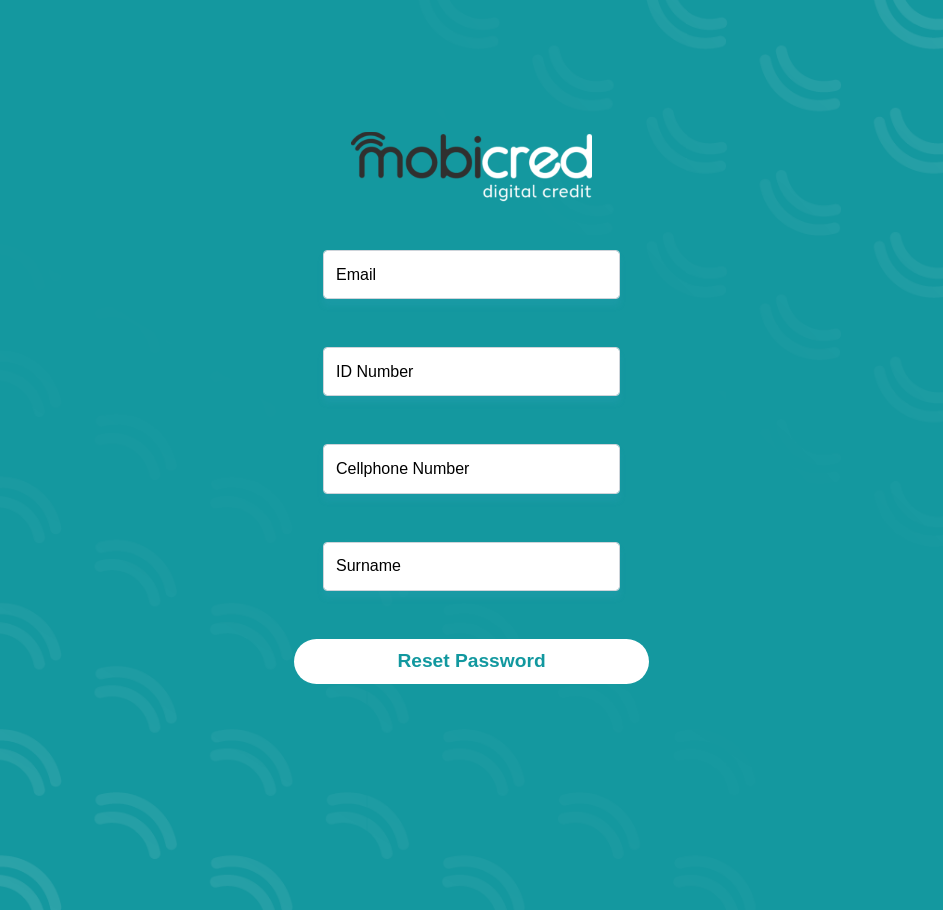 scroll, scrollTop: 0, scrollLeft: 0, axis: both 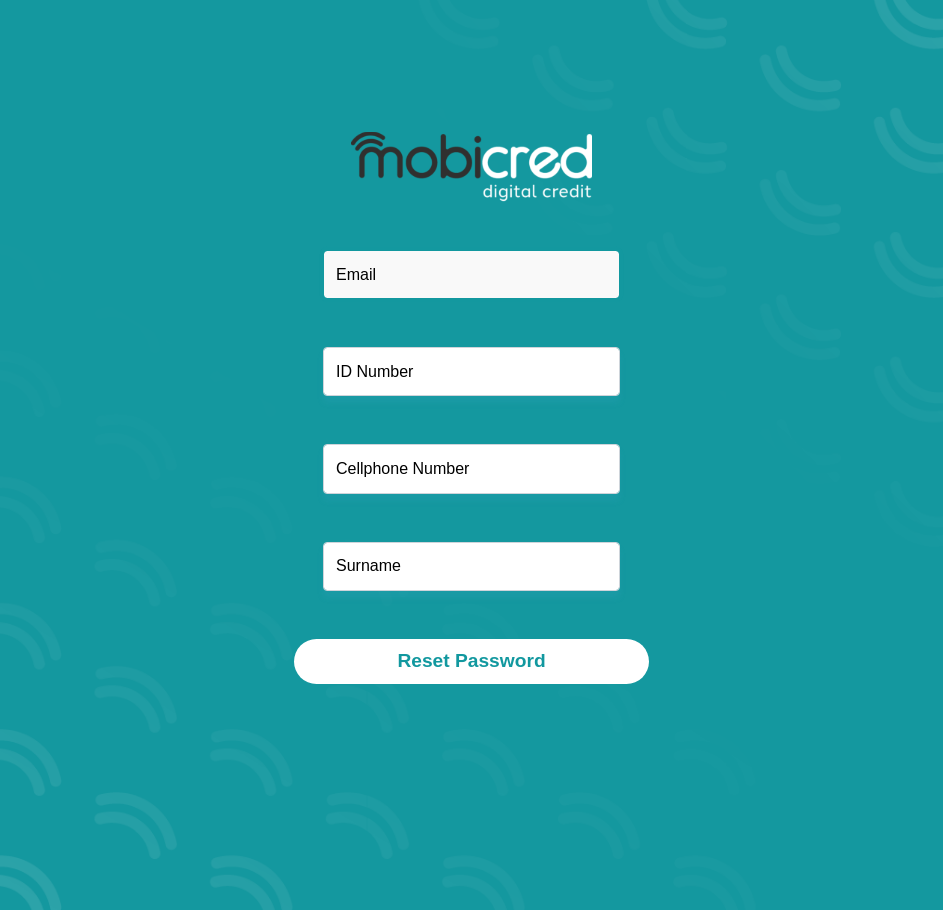 click at bounding box center (471, 274) 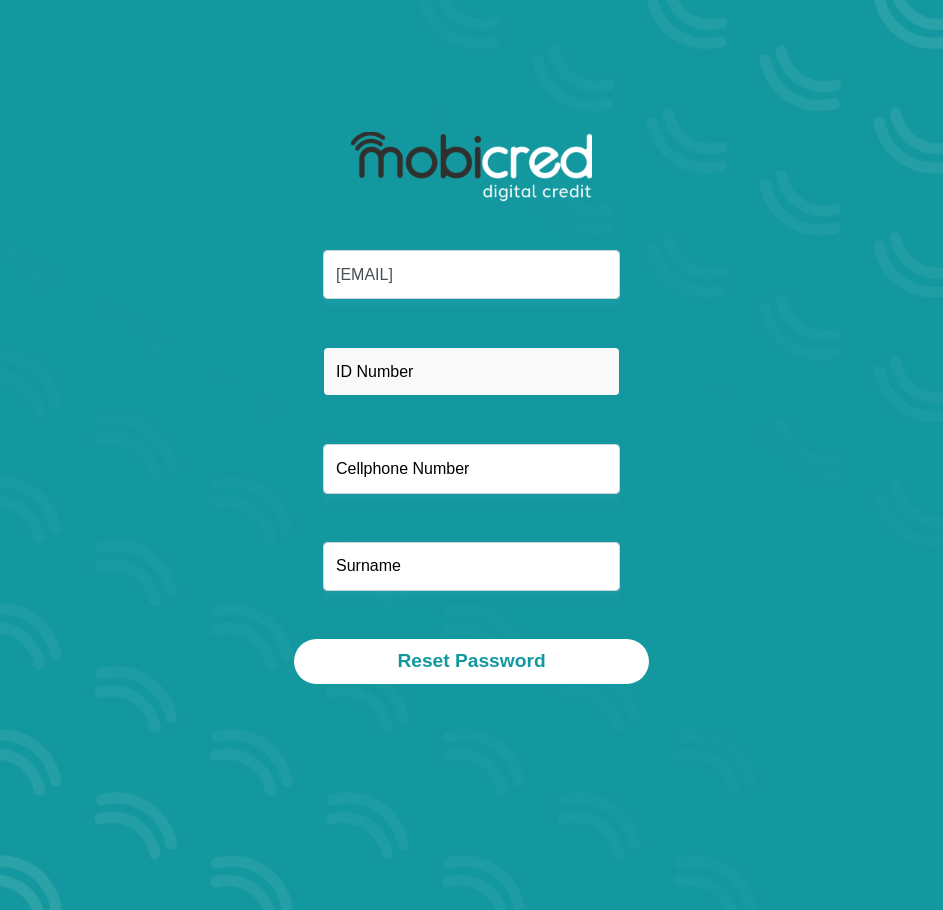 click at bounding box center (471, 371) 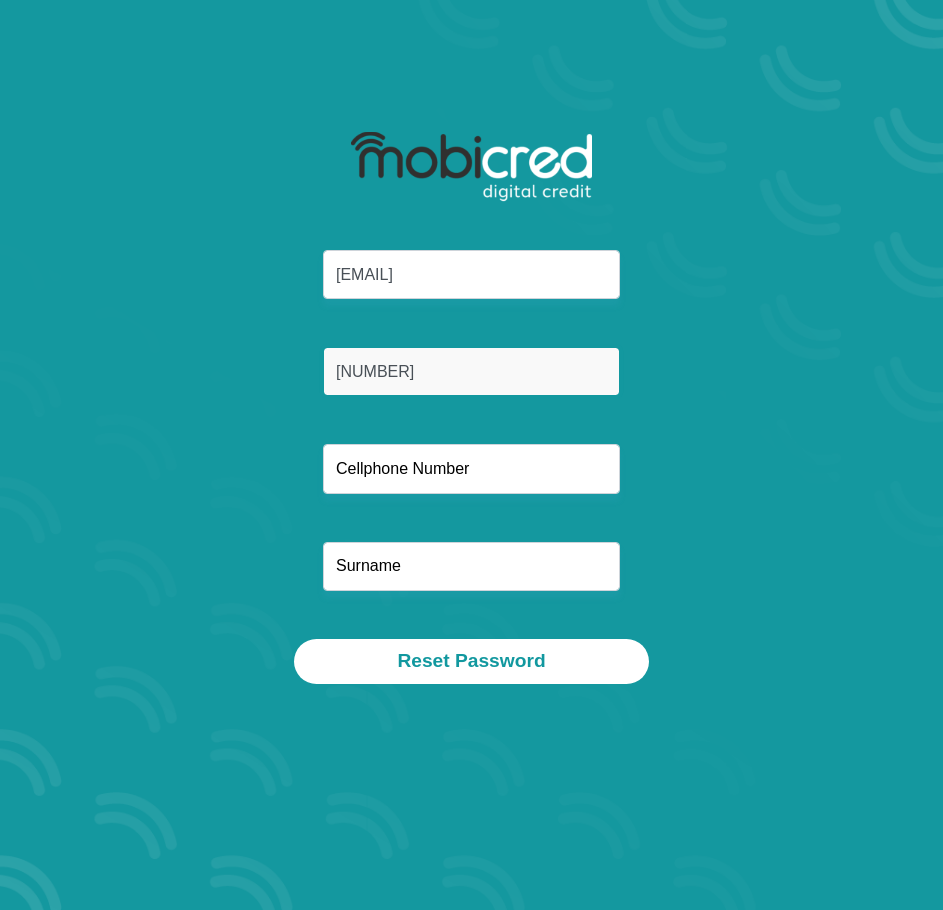 type on "8911100723089" 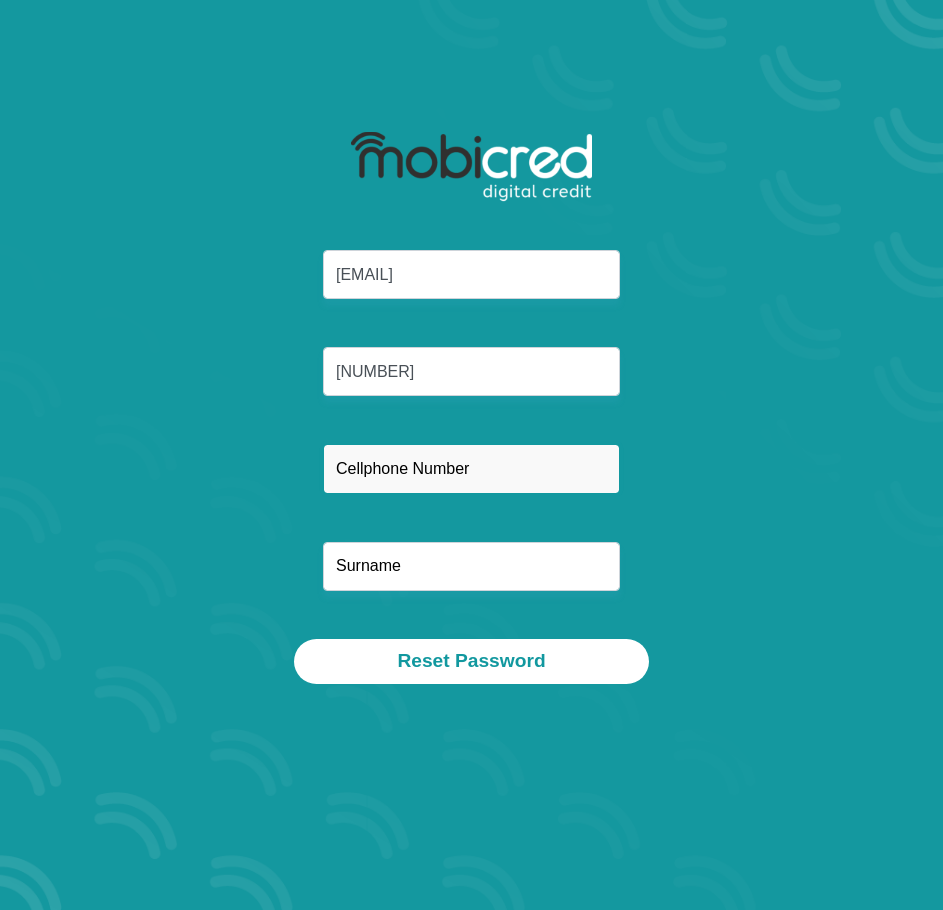 click at bounding box center (471, 468) 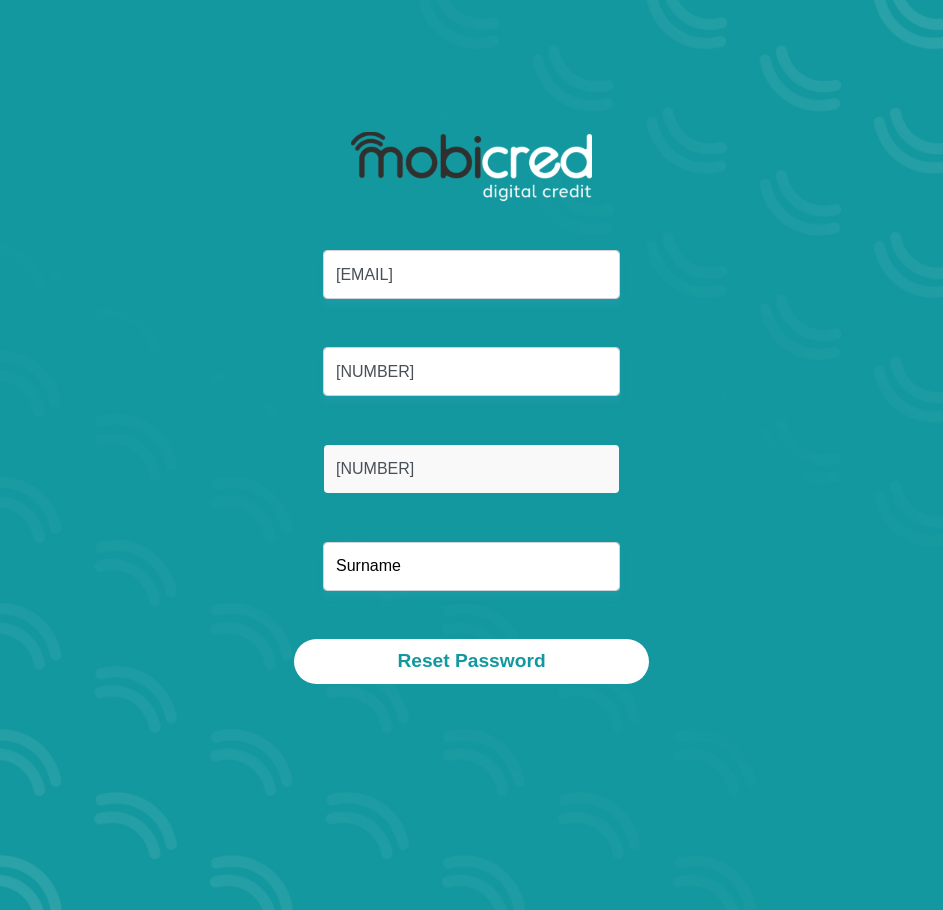 type on "0788002543" 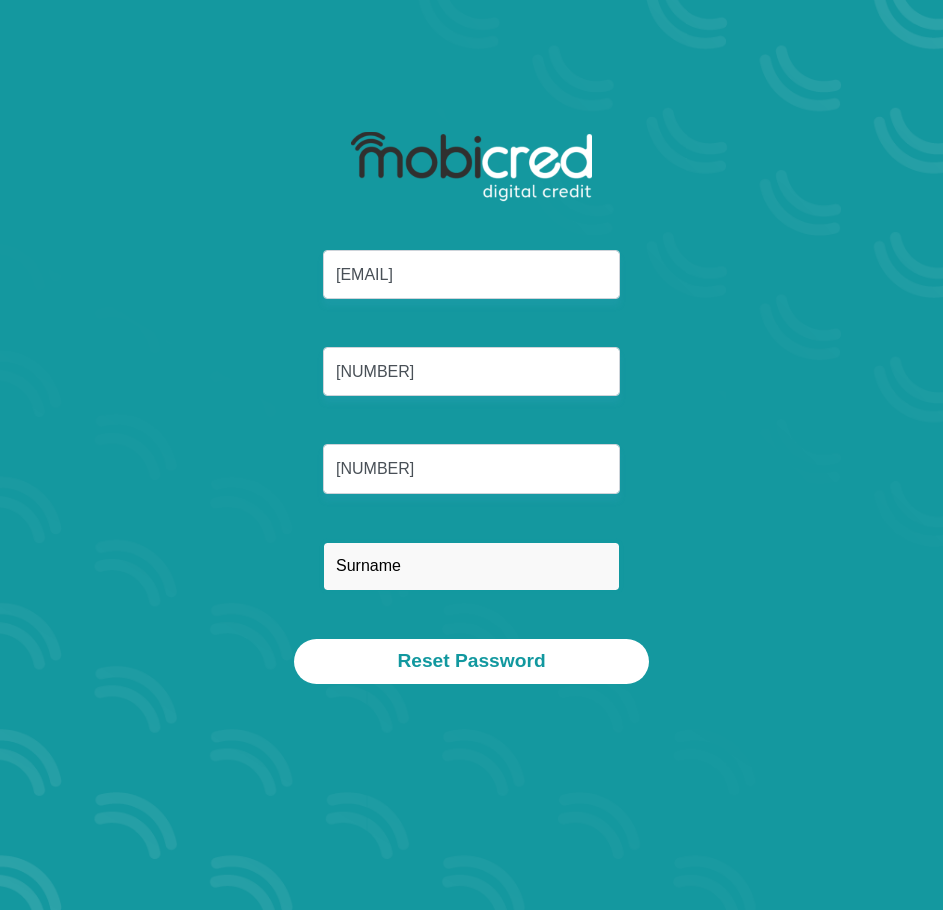 click at bounding box center [471, 566] 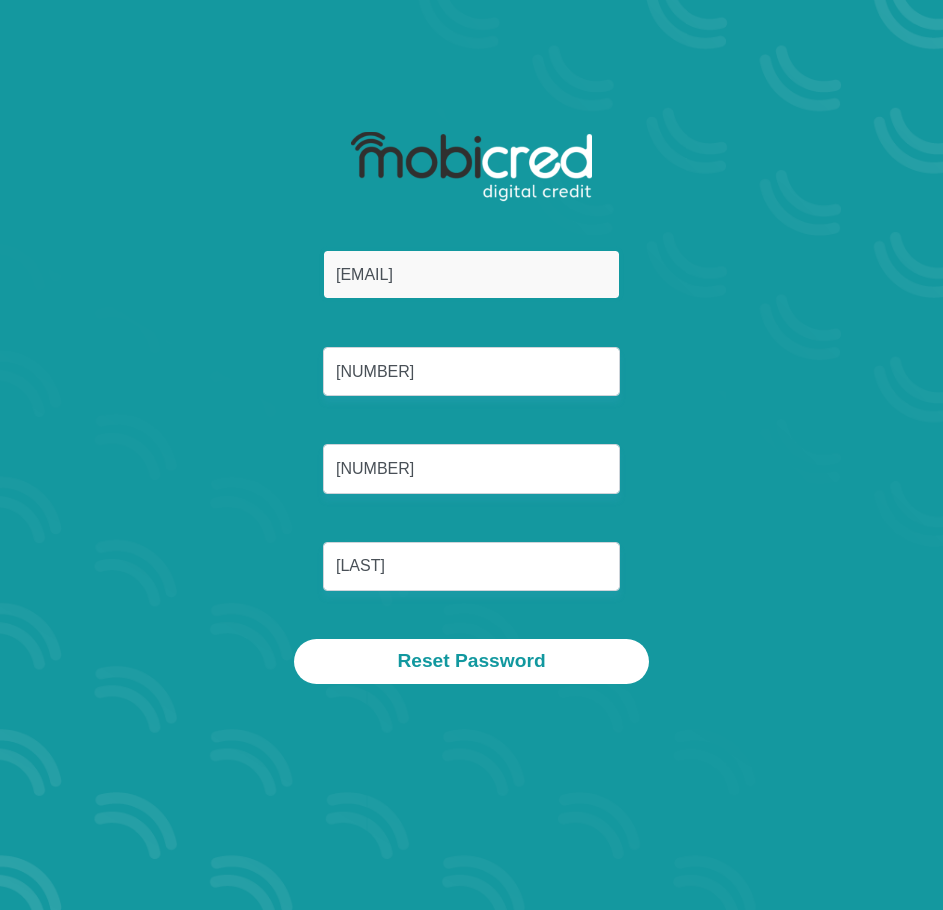 click on "bridgette.khanyile@gmail.com" at bounding box center [471, 274] 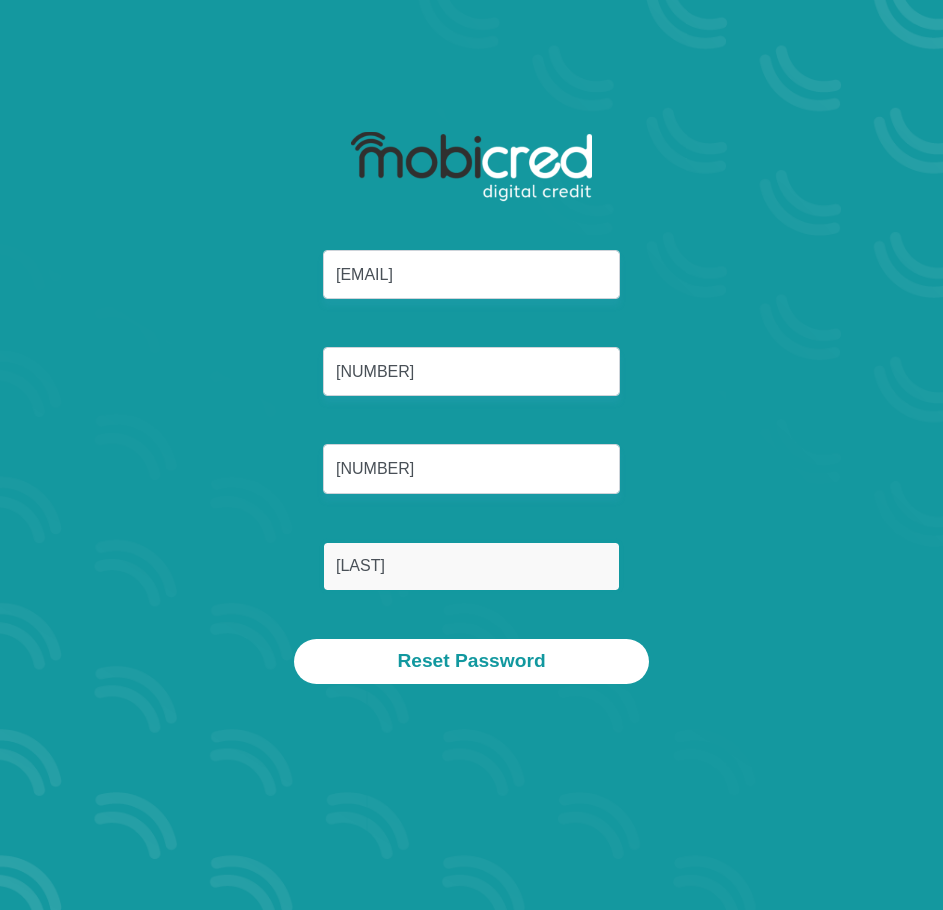click on "Khanyile" at bounding box center (471, 566) 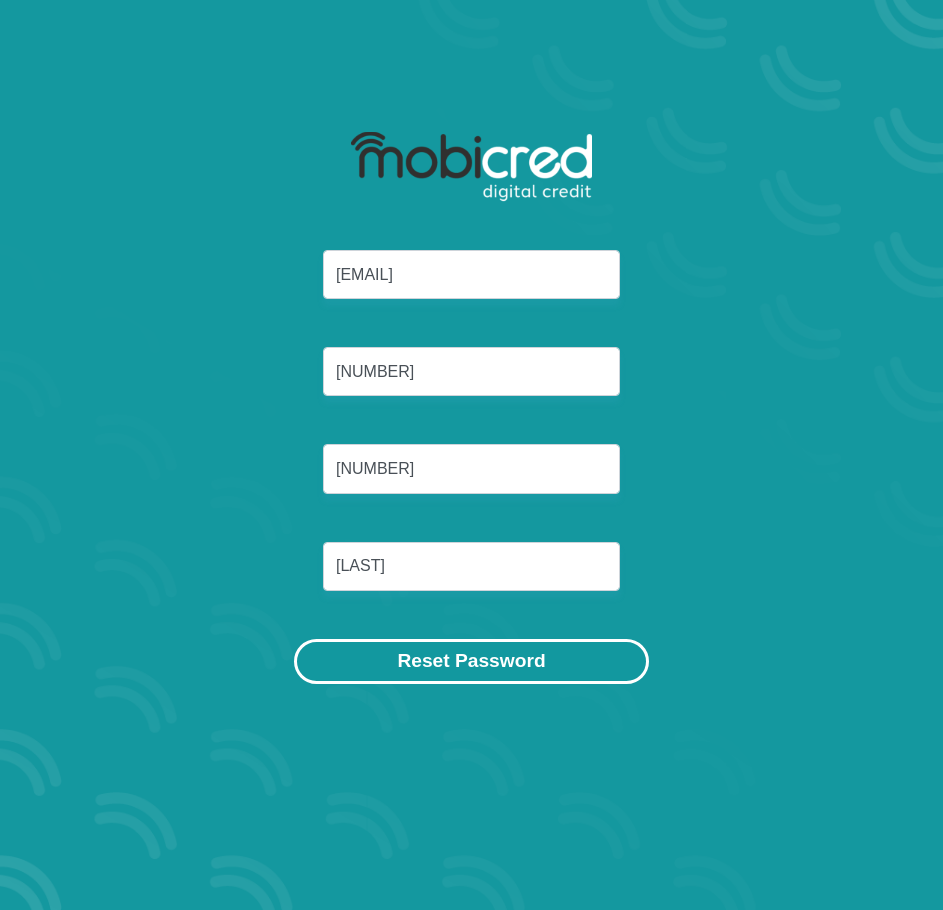 click on "Reset Password" at bounding box center (471, 661) 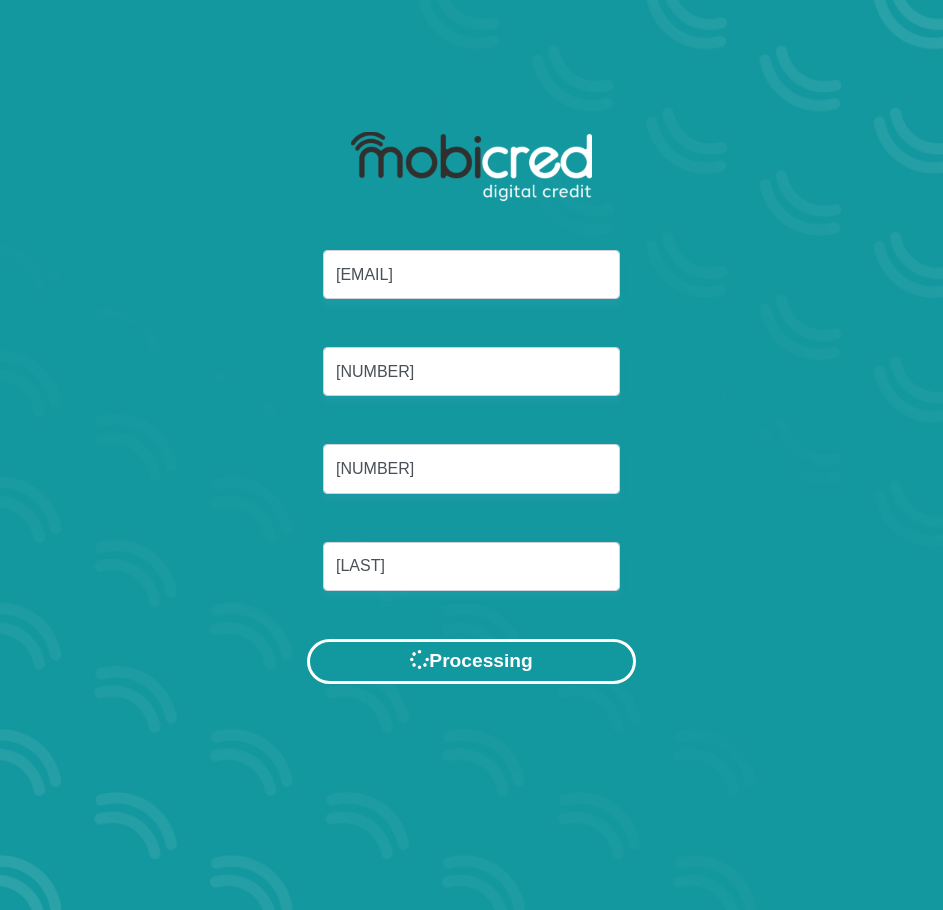 scroll, scrollTop: 0, scrollLeft: 0, axis: both 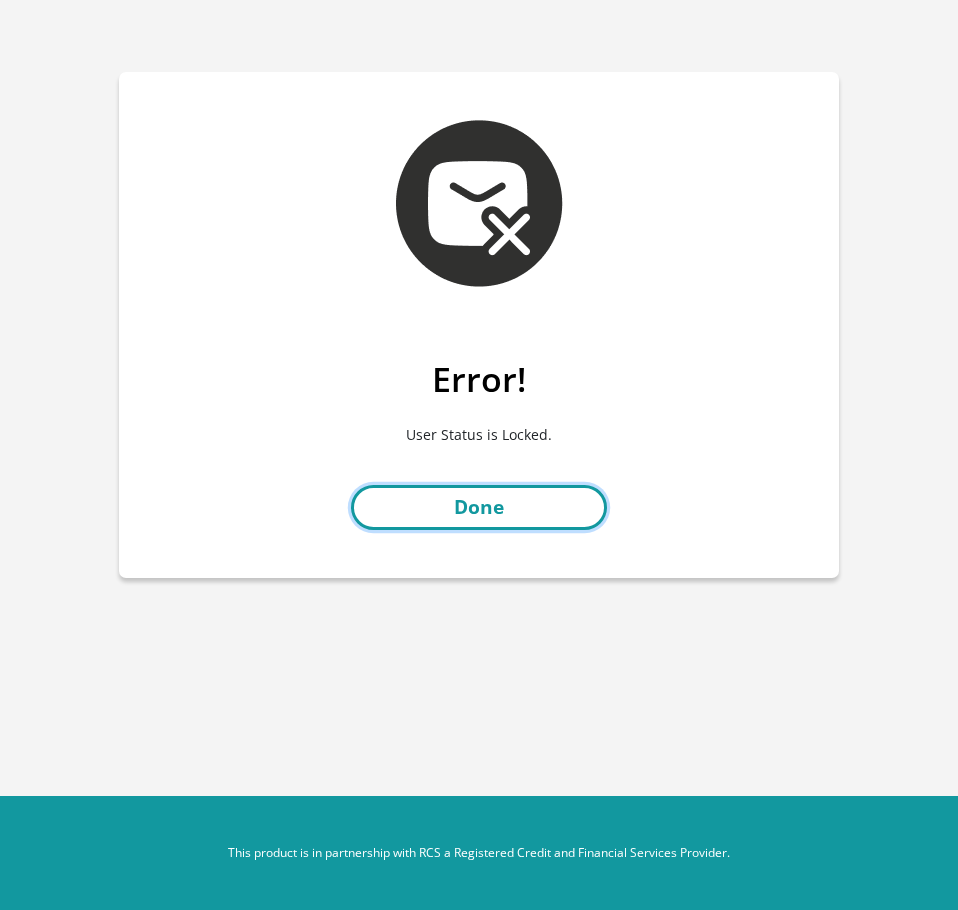 click on "Done" at bounding box center [479, 507] 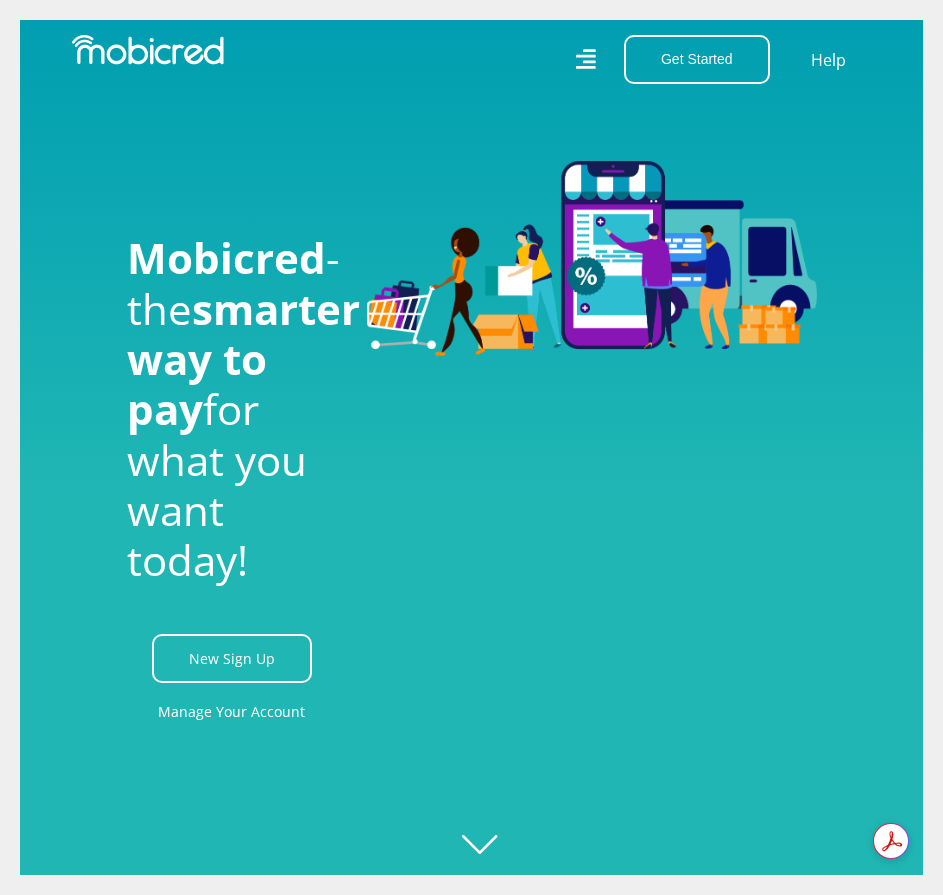 scroll, scrollTop: 0, scrollLeft: 0, axis: both 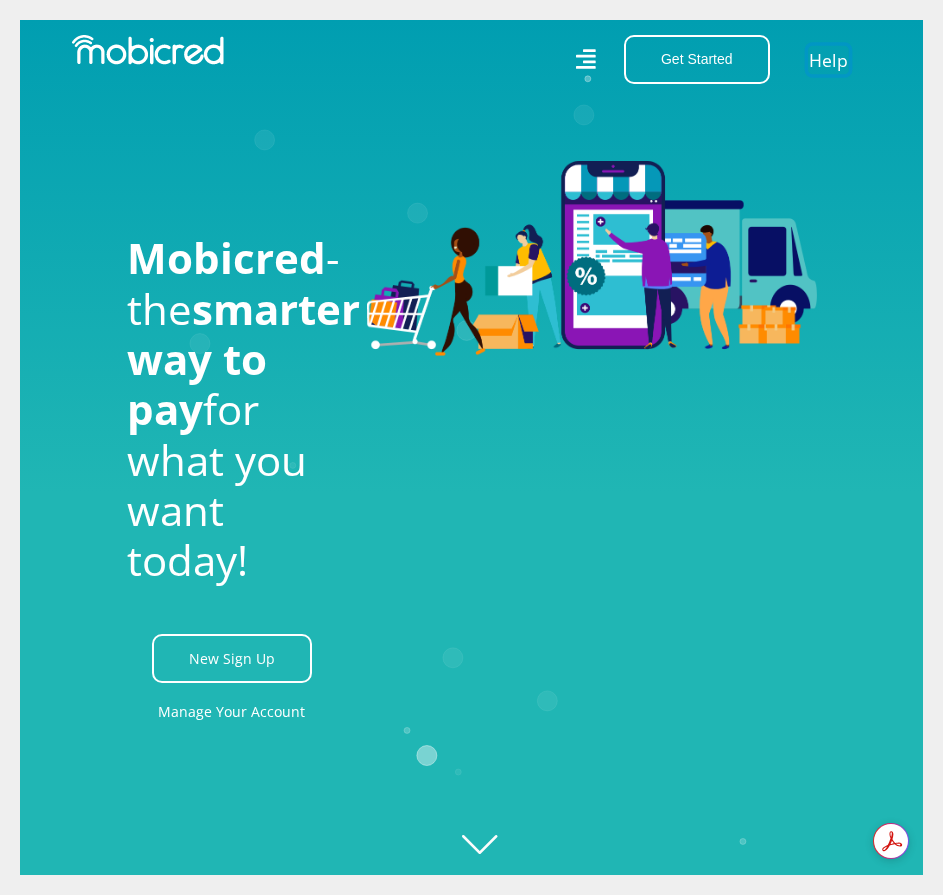 click on "Help" at bounding box center [828, 59] 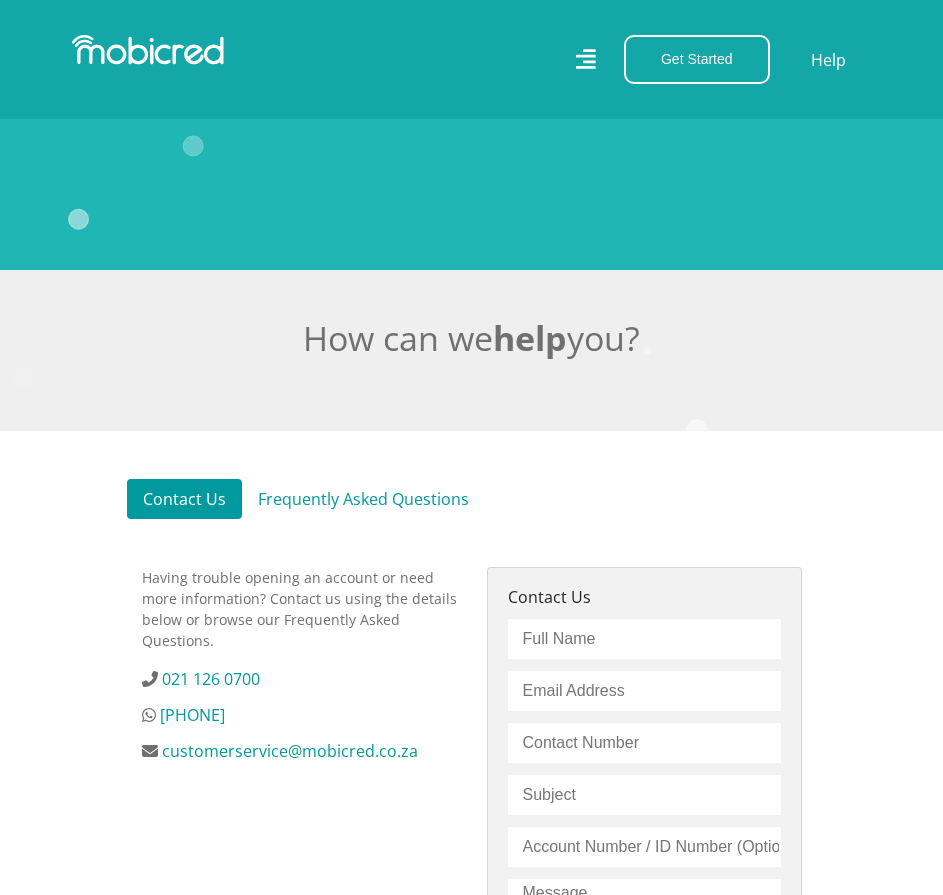 scroll, scrollTop: 300, scrollLeft: 0, axis: vertical 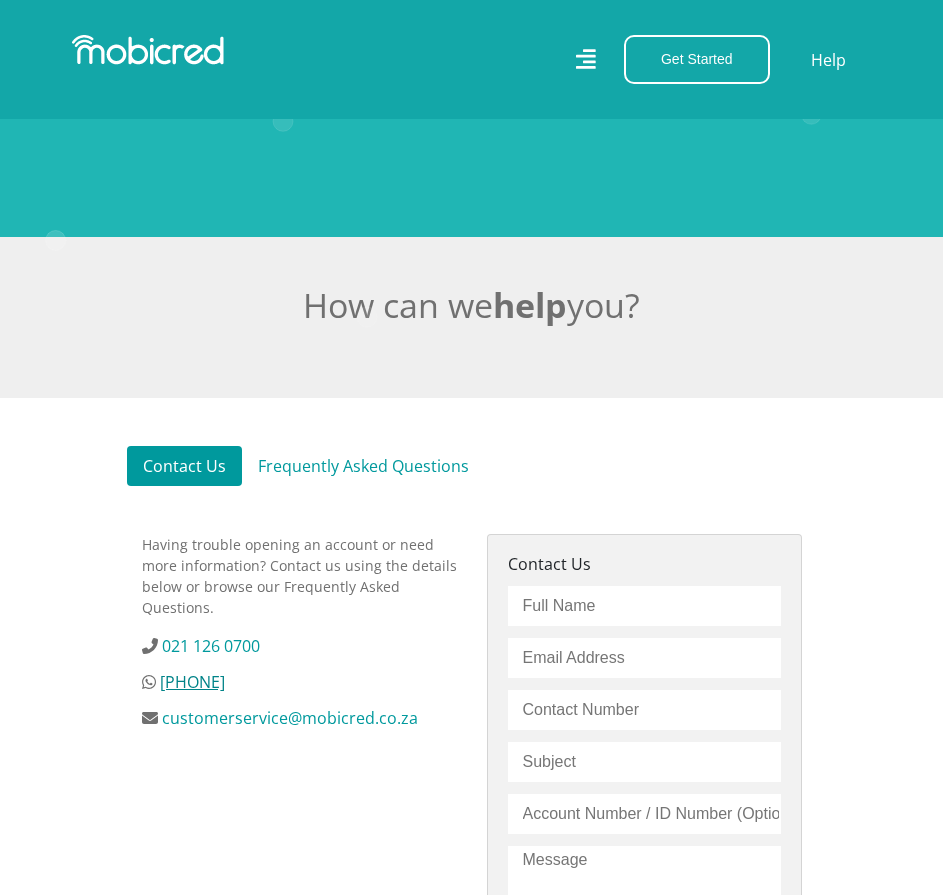 click on "[PHONE]" at bounding box center [192, 682] 